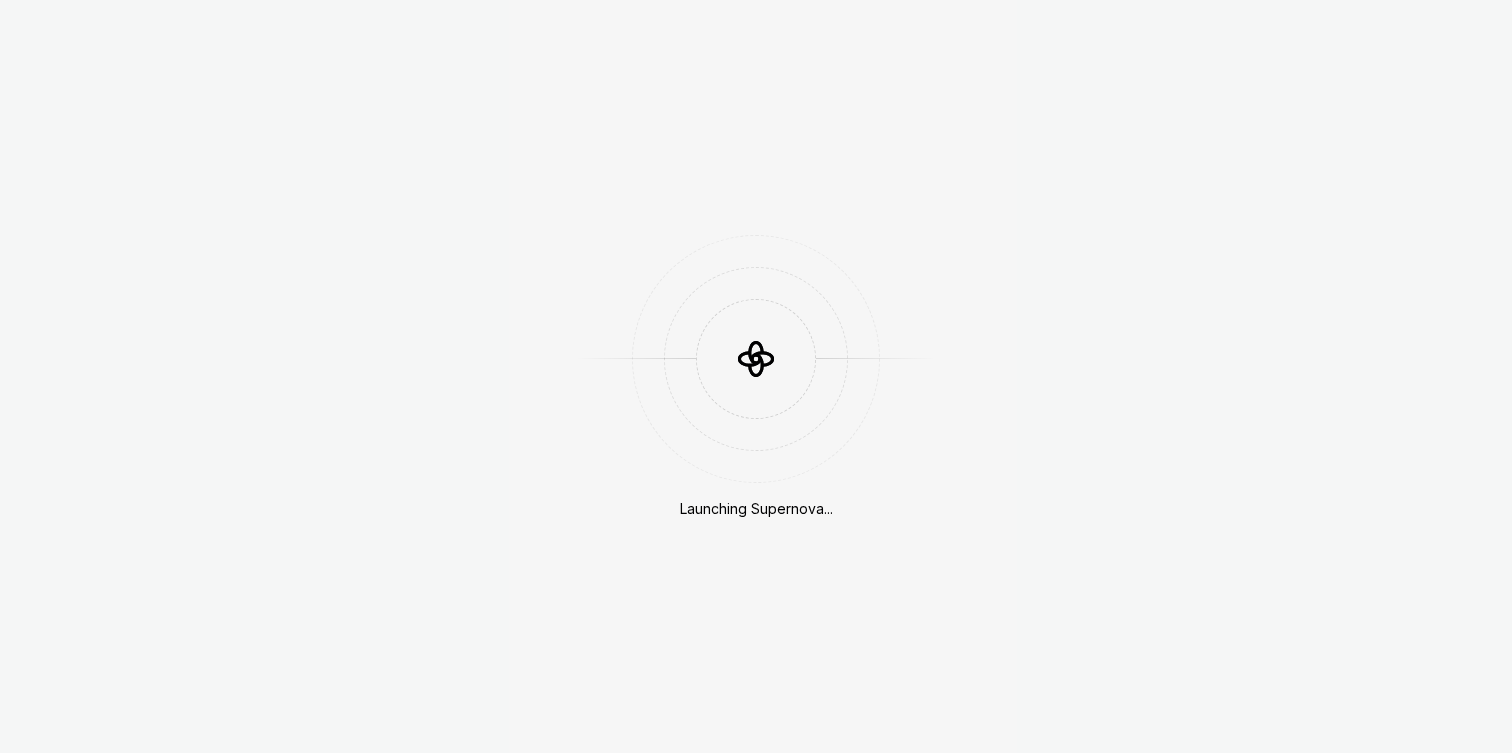 scroll, scrollTop: 0, scrollLeft: 0, axis: both 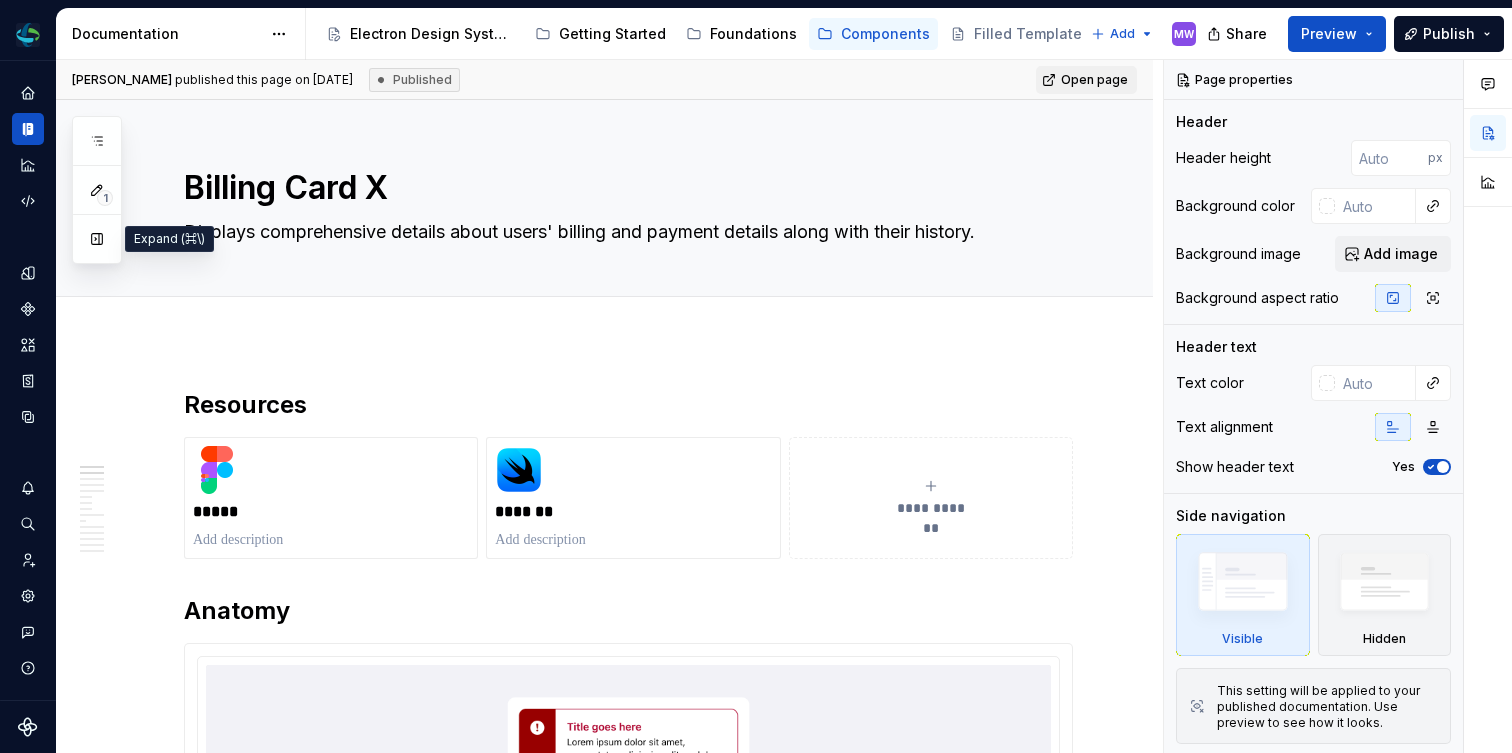 click at bounding box center [97, 239] 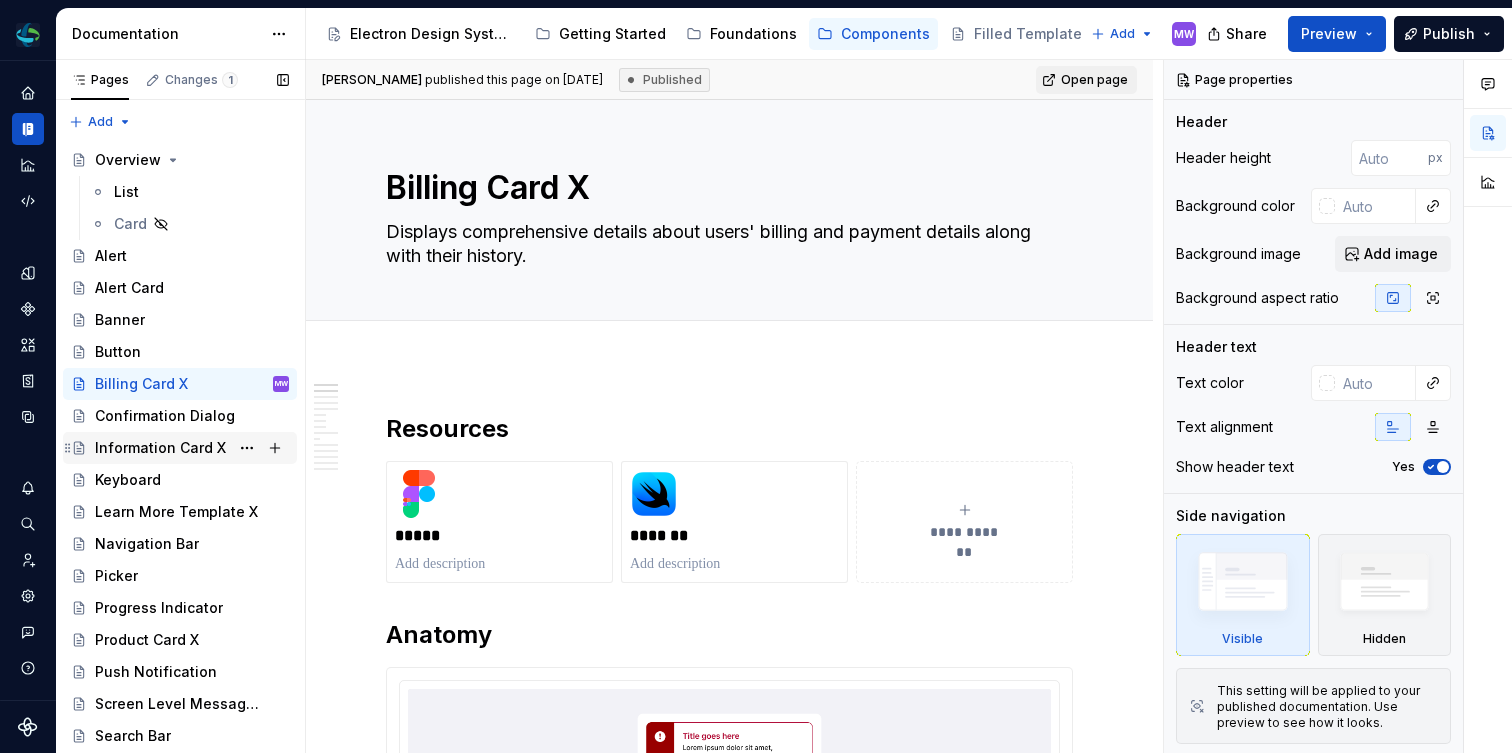 click on "Information Card X" at bounding box center [160, 448] 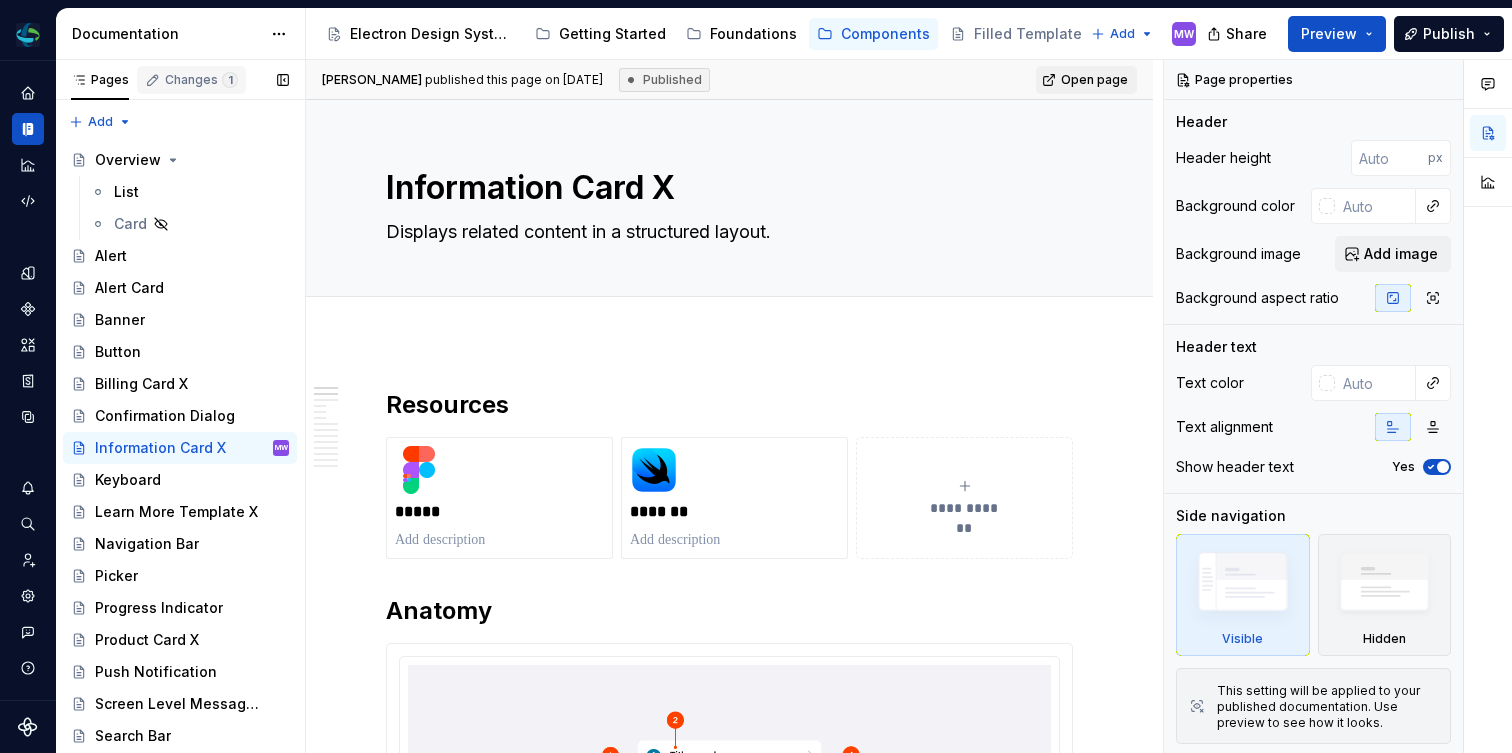 click on "Changes 1" at bounding box center (201, 80) 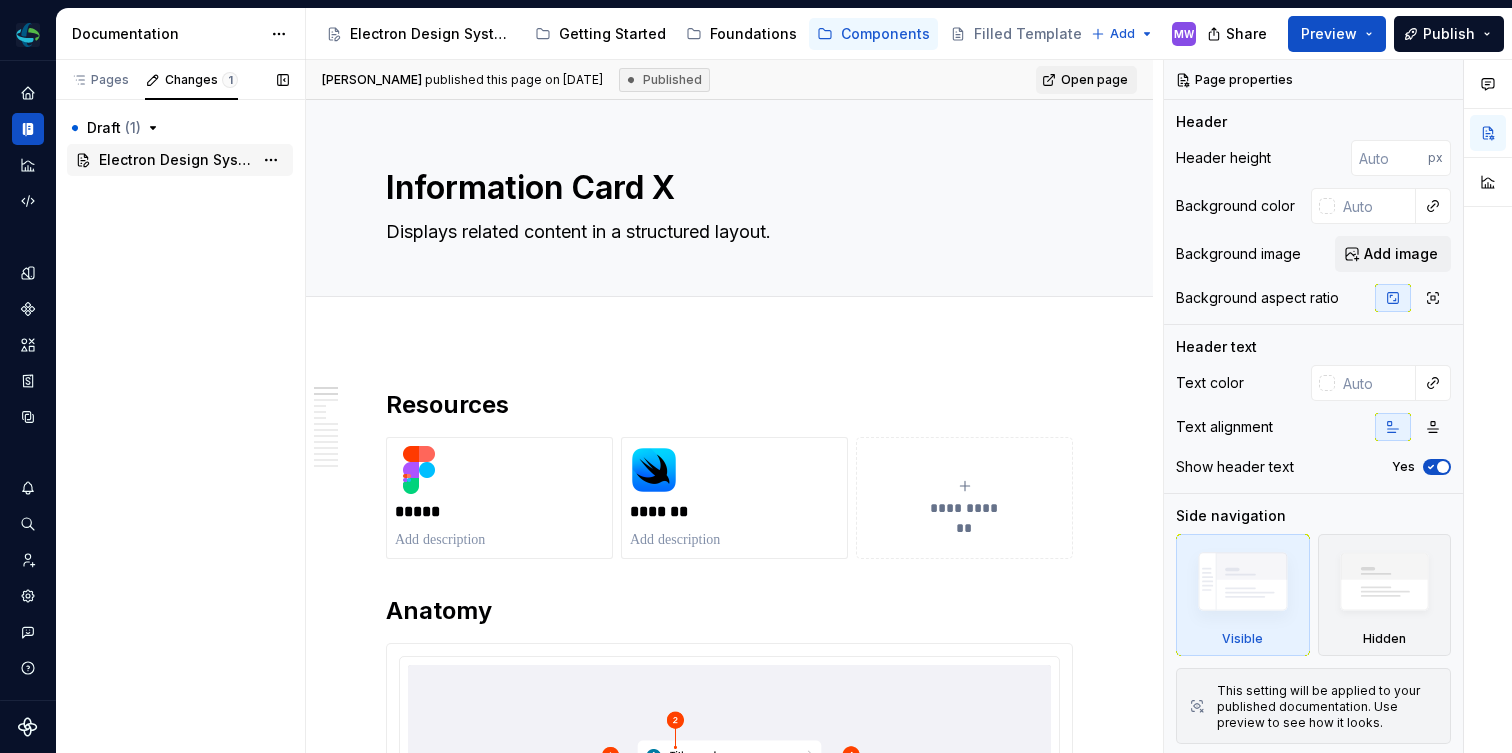 click on "Electron Design System - iOS" at bounding box center [176, 160] 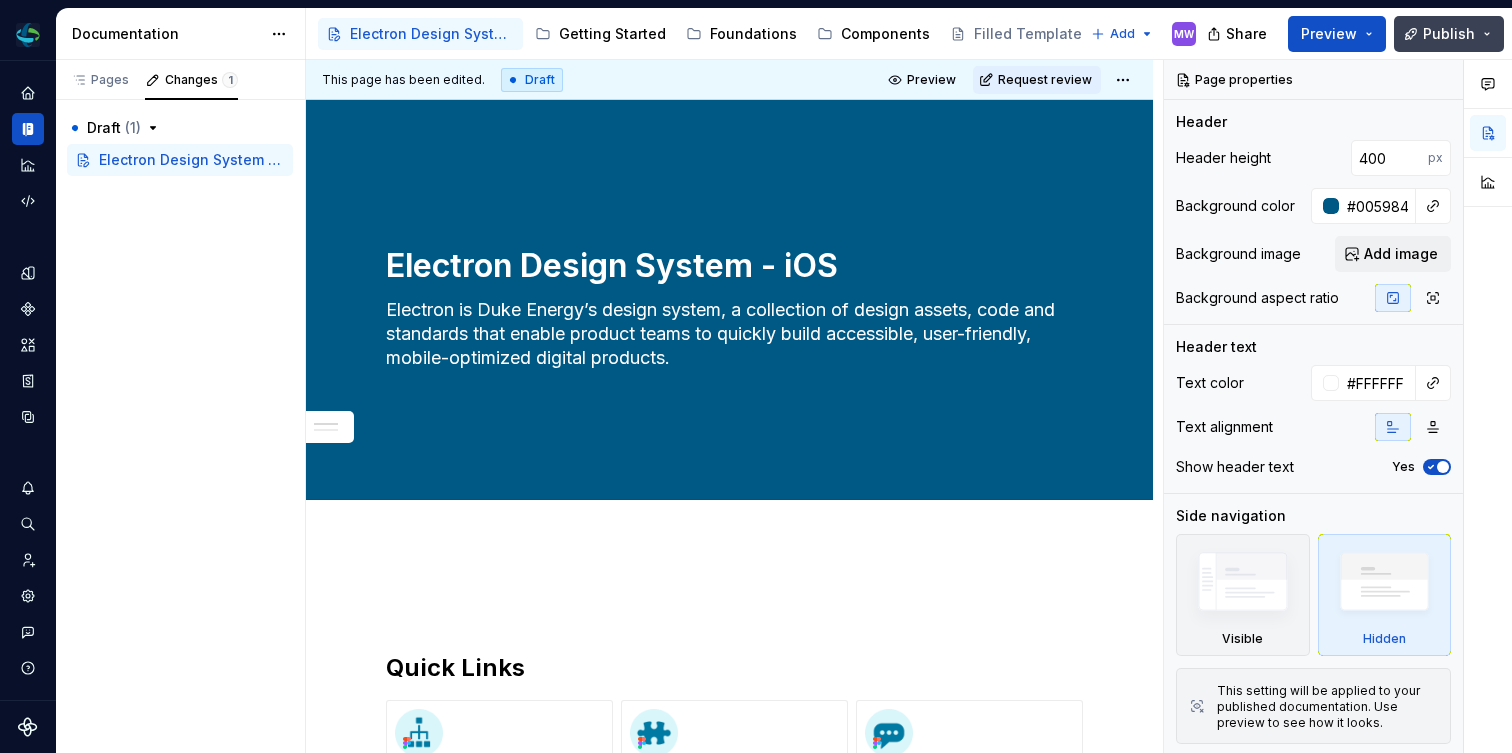 click on "Publish" at bounding box center [1449, 34] 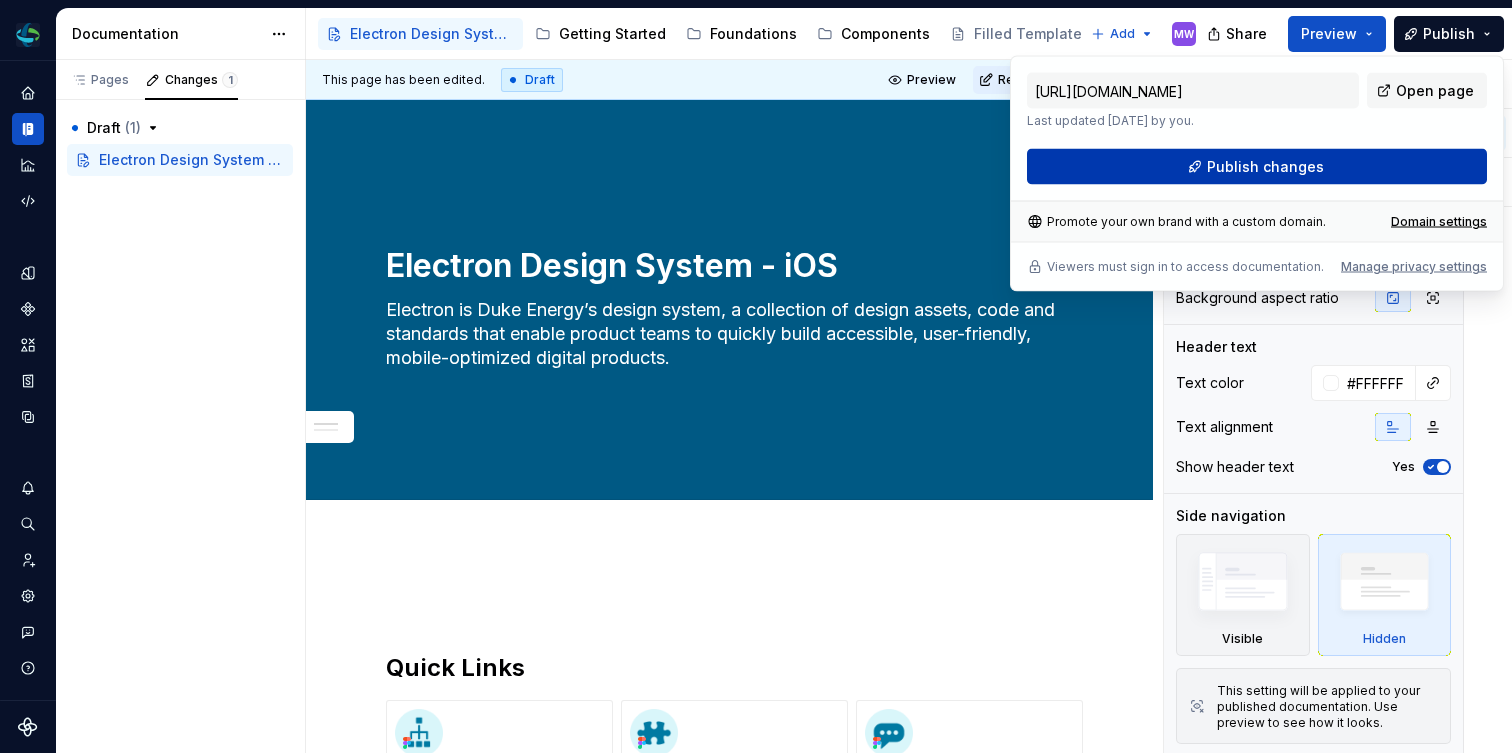 click on "Publish changes" at bounding box center (1257, 167) 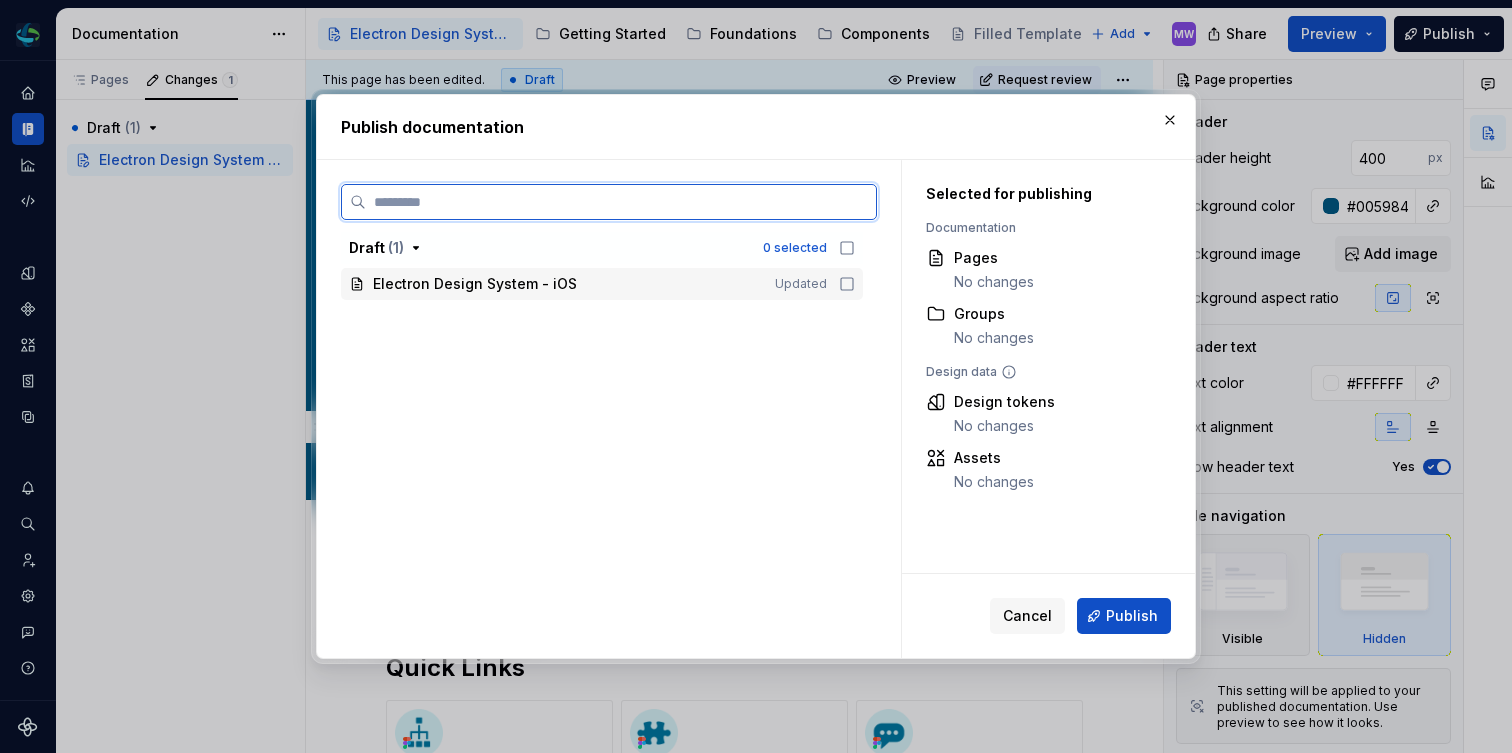 click on "Electron Design System - iOS Updated" at bounding box center [602, 284] 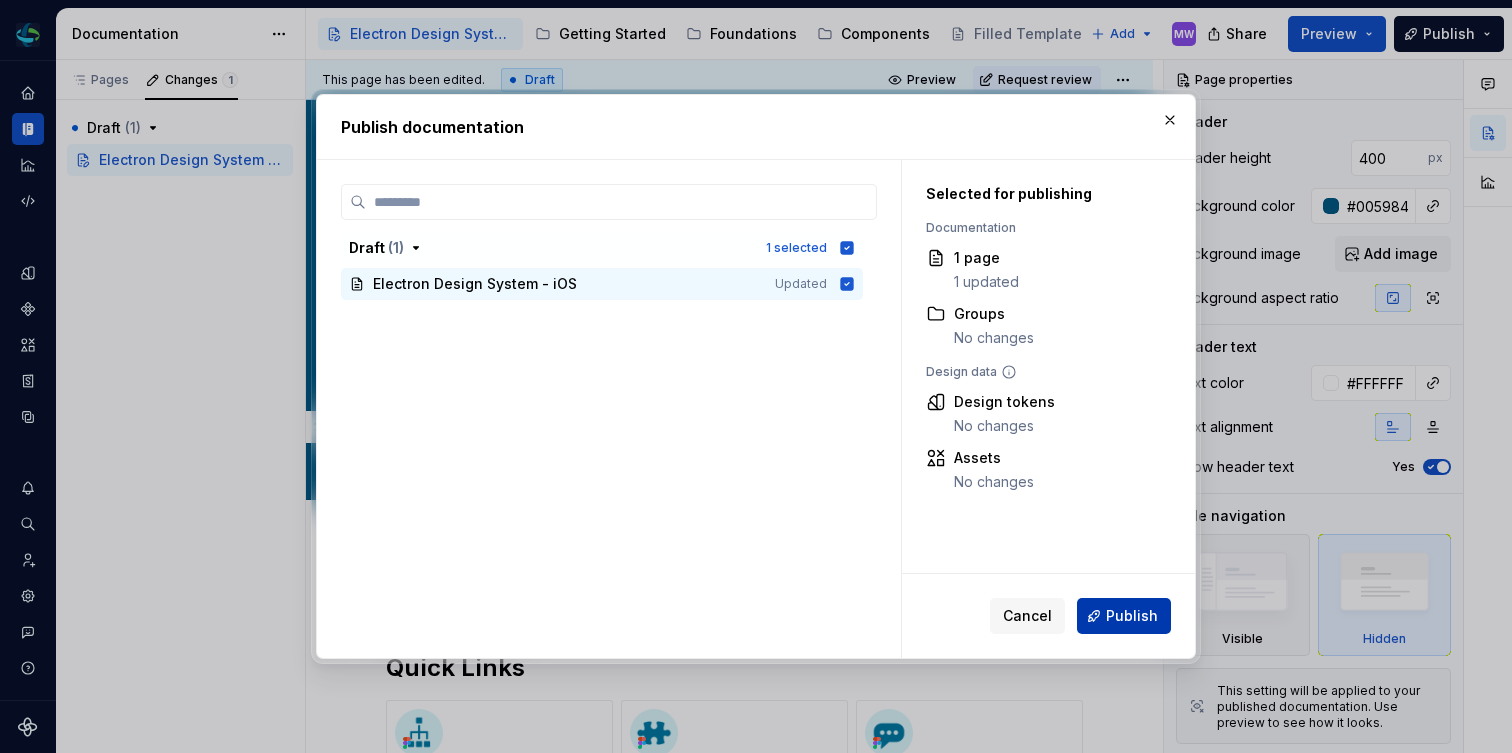 click on "Publish" at bounding box center (1124, 616) 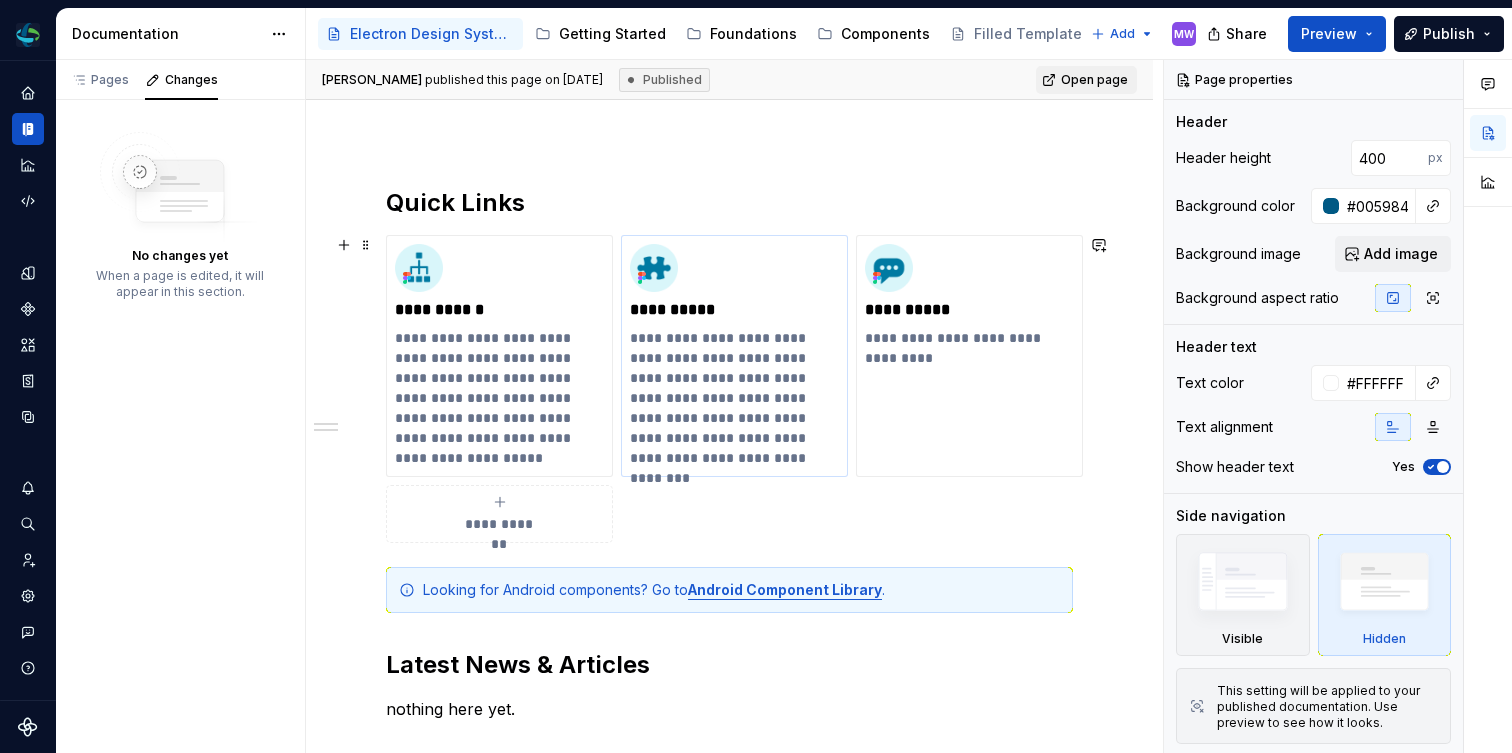 scroll, scrollTop: 466, scrollLeft: 0, axis: vertical 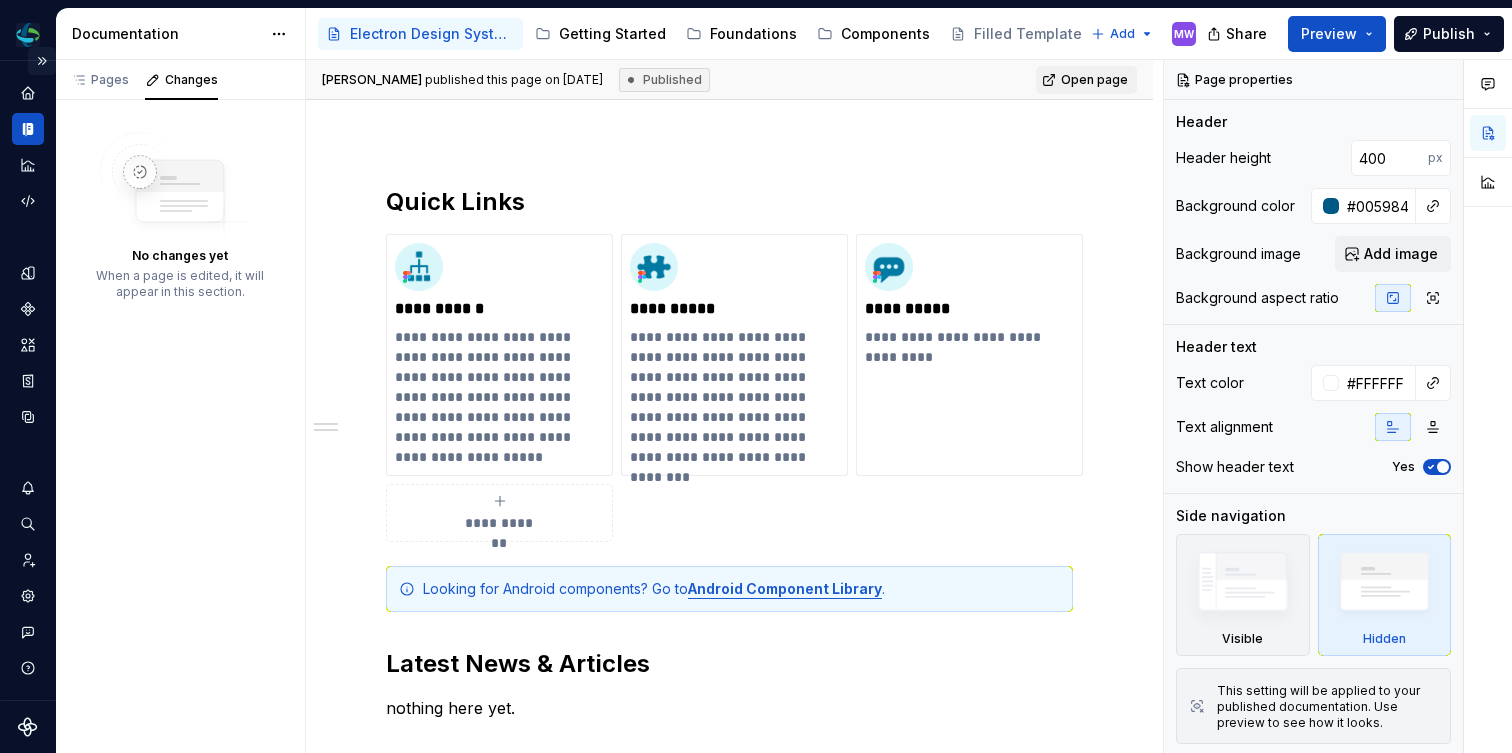 click at bounding box center (42, 61) 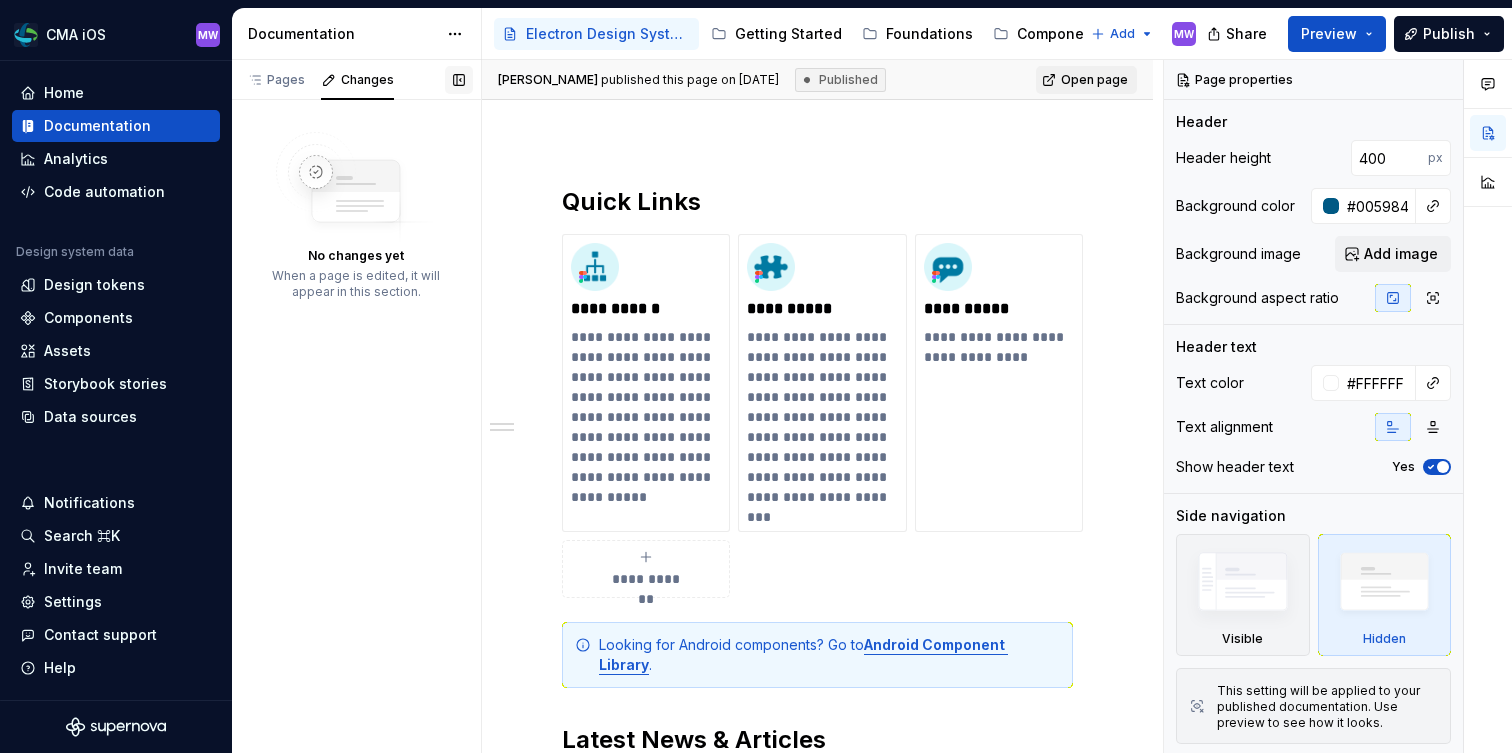 click at bounding box center (459, 80) 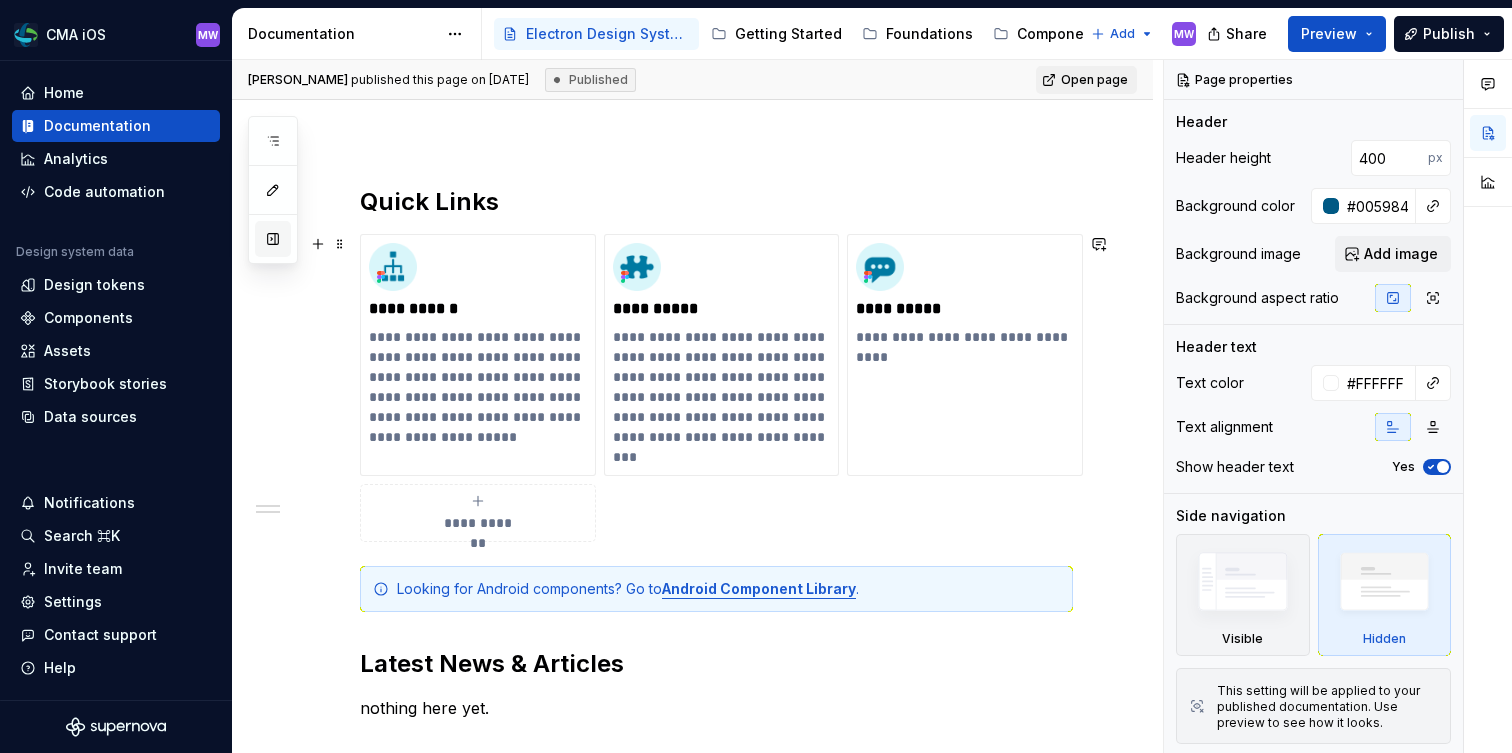 click at bounding box center (273, 239) 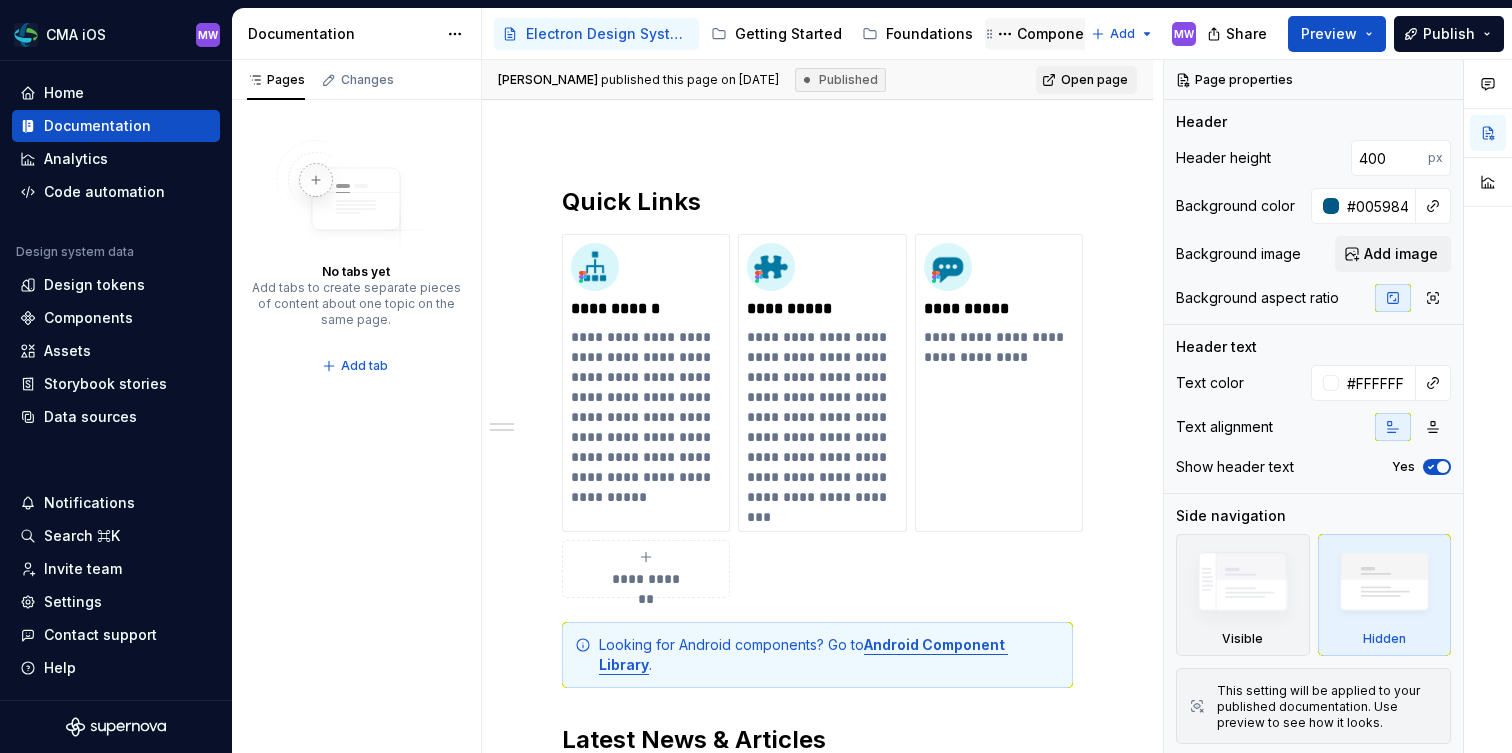 click on "Components" at bounding box center [1061, 34] 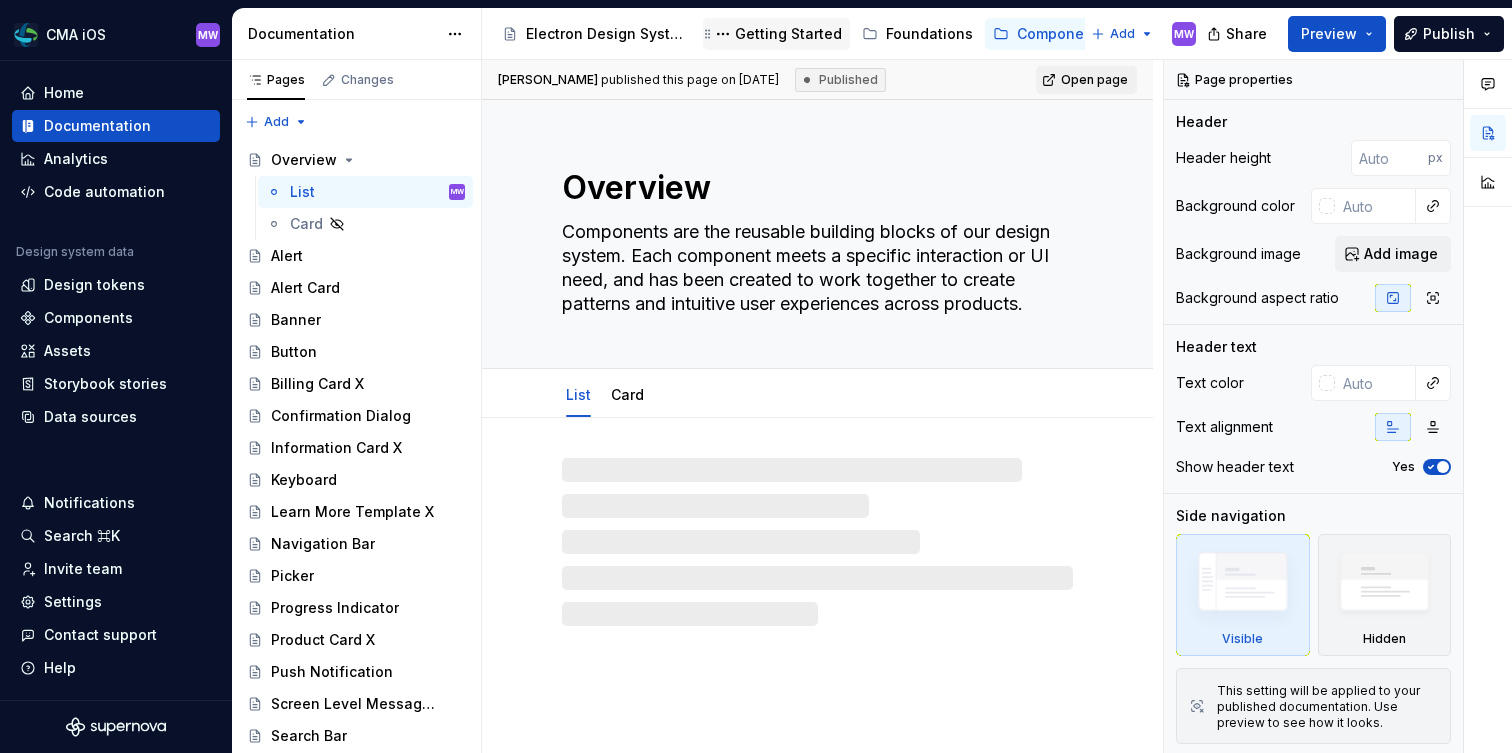 type on "*" 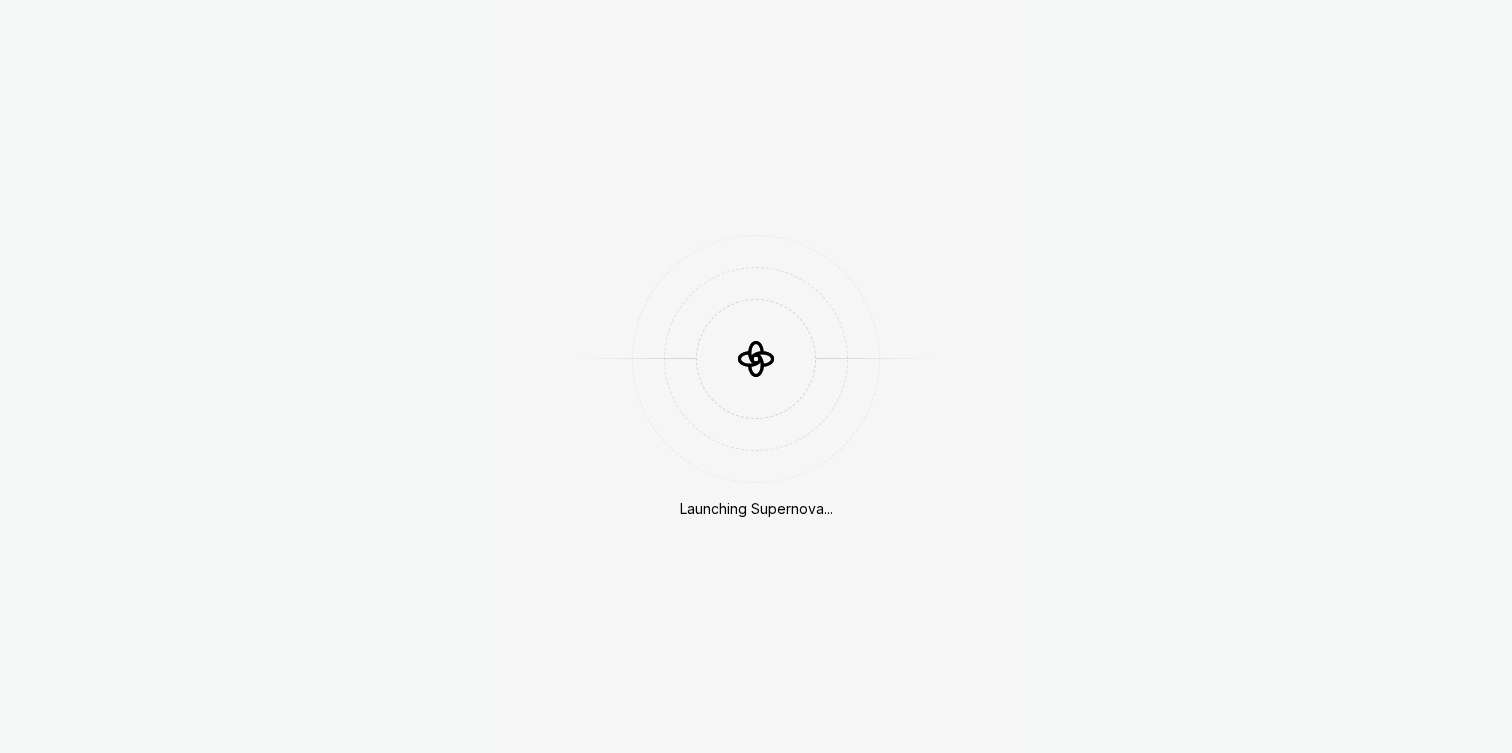 scroll, scrollTop: 0, scrollLeft: 0, axis: both 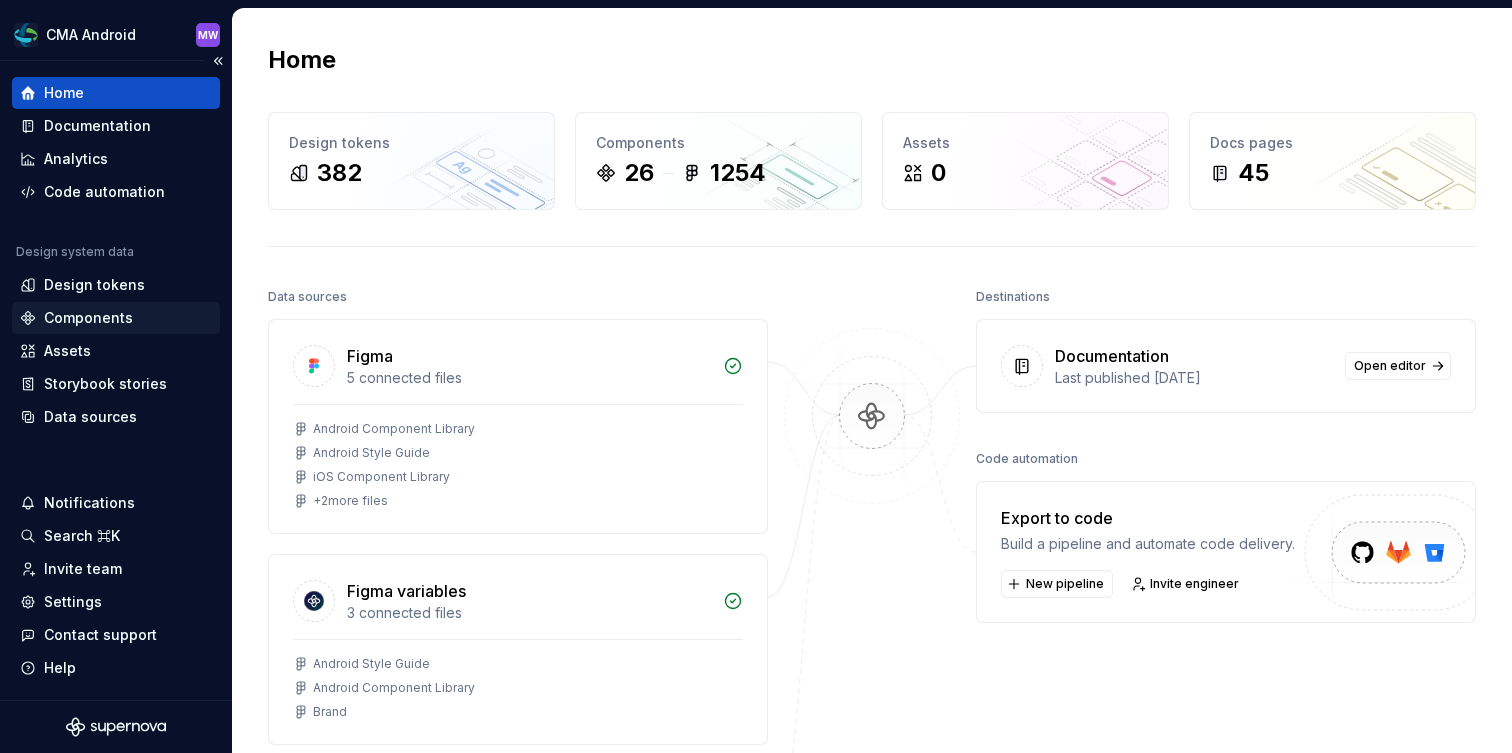 click on "Components" at bounding box center [88, 318] 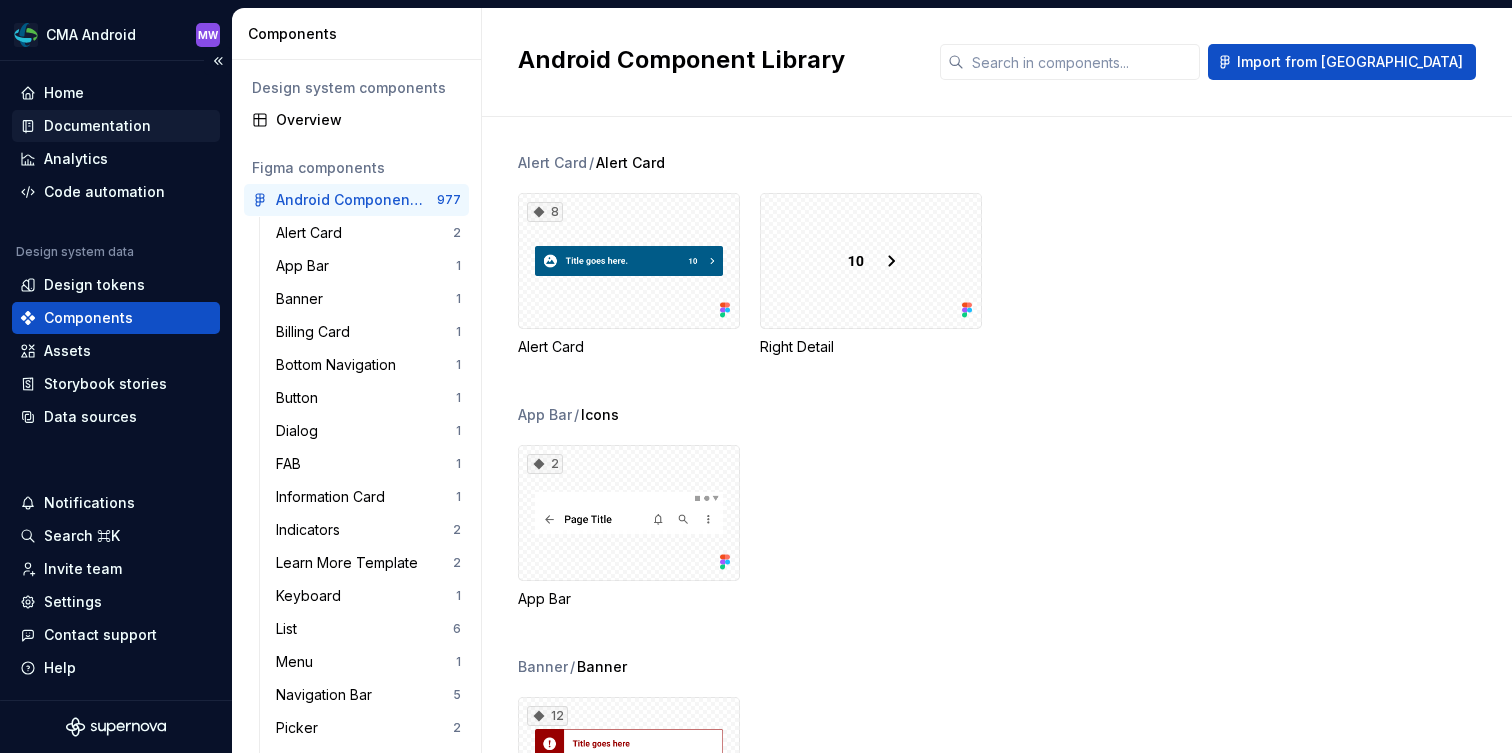 click on "Documentation" at bounding box center [97, 126] 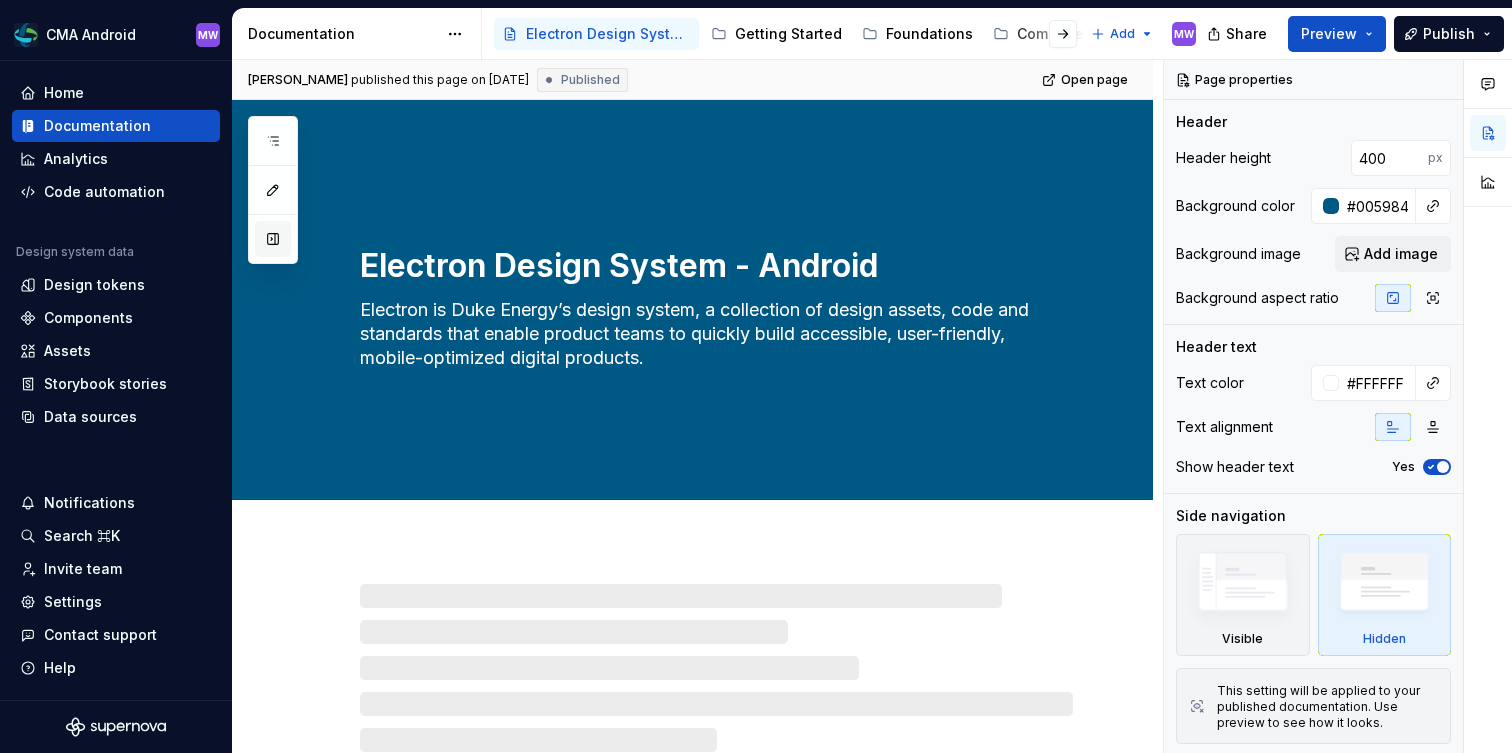 click at bounding box center [273, 239] 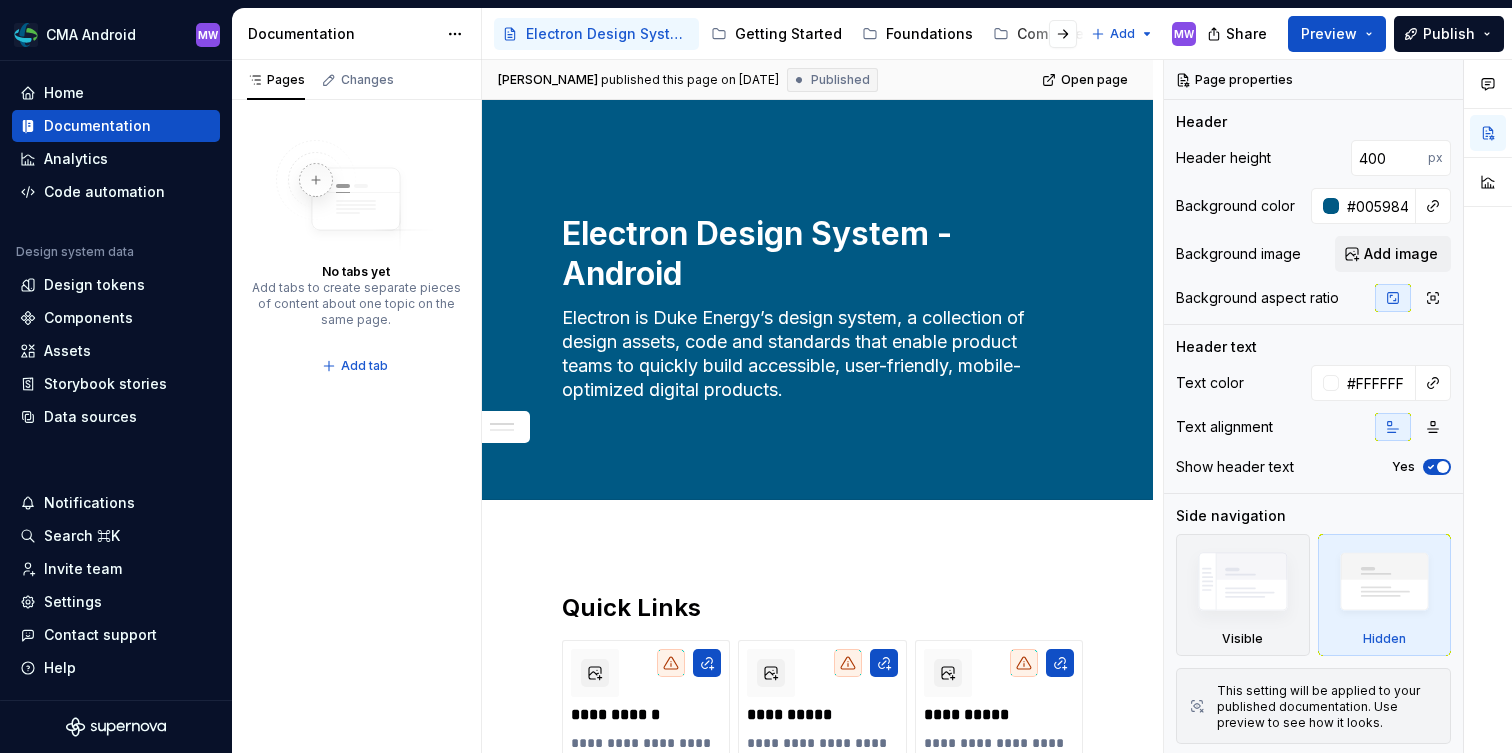 click at bounding box center (1047, 34) 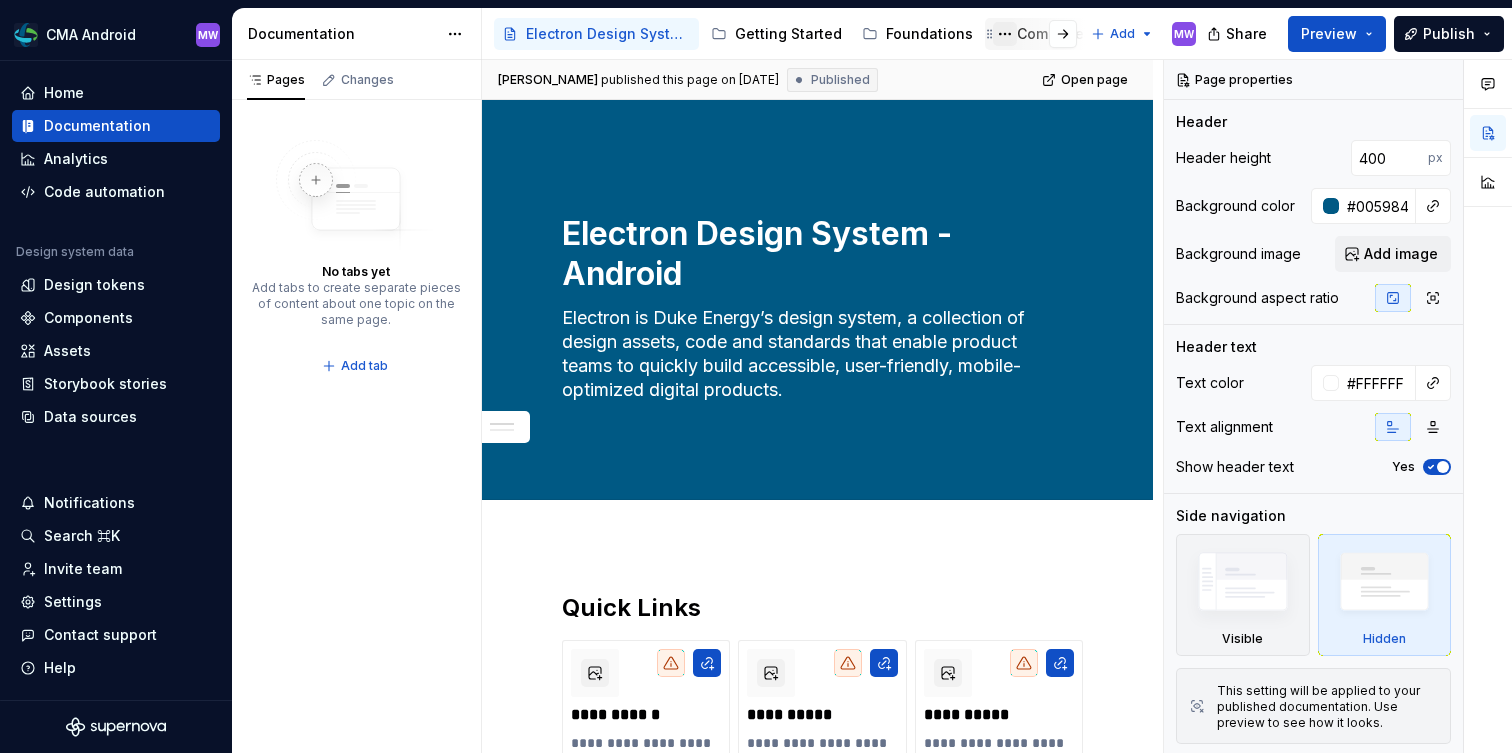 click at bounding box center [1005, 34] 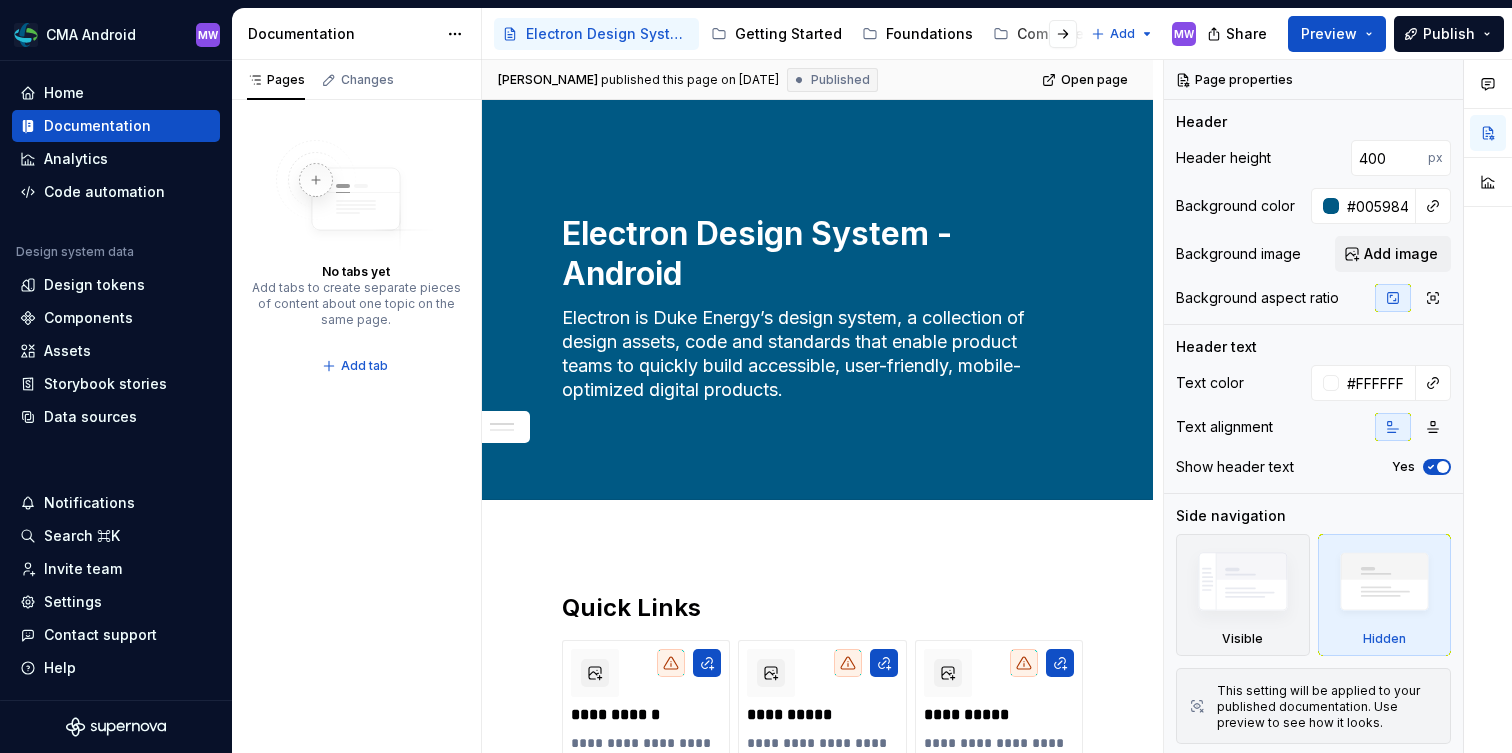 click on "CMA Android MW Home Documentation Analytics Code automation Design system data Design tokens Components Assets Storybook stories Data sources Notifications Search ⌘K Invite team Settings Contact support Help Documentation
Accessibility guide for tree Page tree.
Navigate the tree with the arrow keys. Common tree hotkeys apply. Further keybindings are available:
enter to execute primary action on focused item
f2 to start renaming the focused item
escape to abort renaming an item
control+d to start dragging selected items
Electron Design System - Android Getting Started Foundations Components Imagery Add MW Share Preview Publish Pages Changes No tabs yet Add tabs to create separate pieces of content about one topic on the same page. Add tab No changes yet When a page is edited, it will appear in this section. [PERSON_NAME]   published this page  on [DATE] Published Open page Electron Design System - Android Edit header Quick Links ." at bounding box center [756, 376] 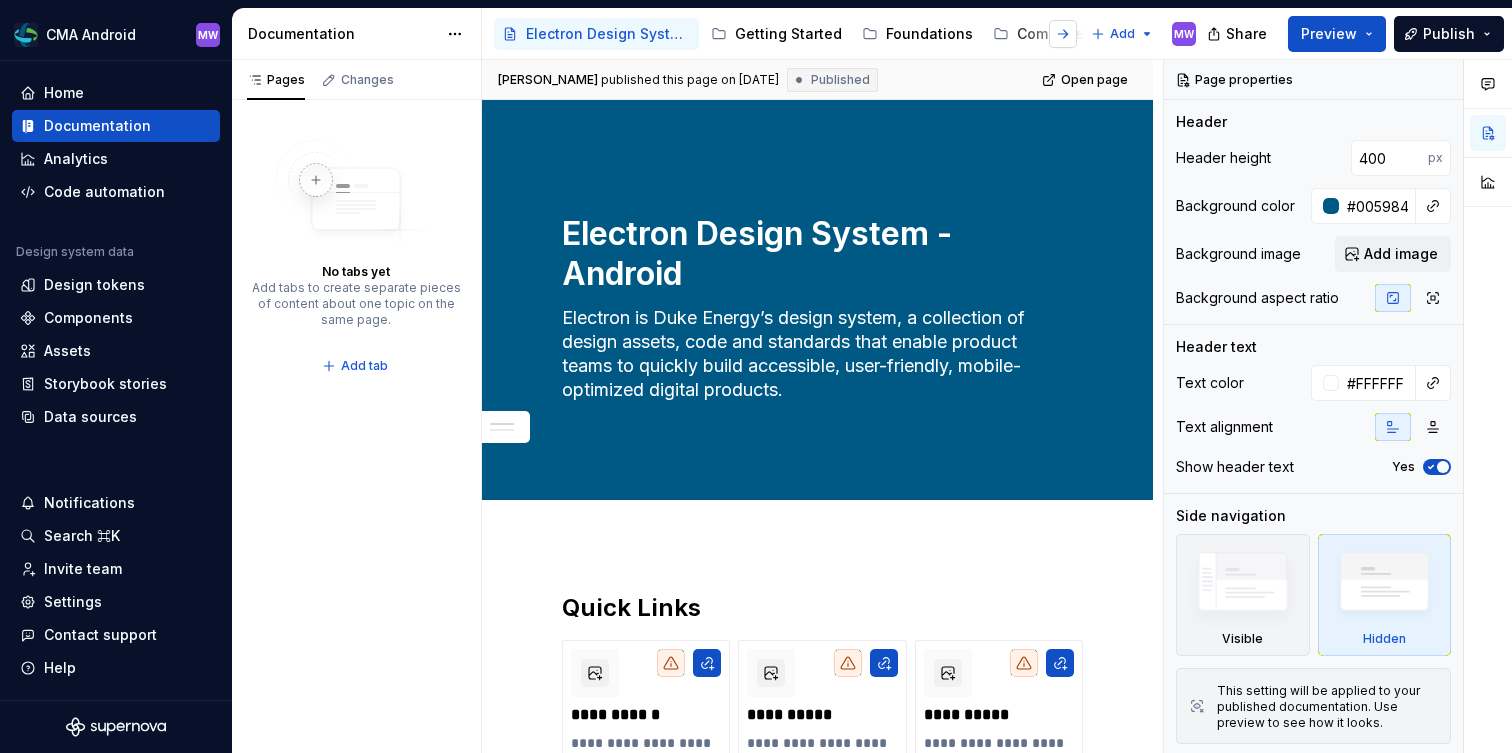 click at bounding box center (1063, 34) 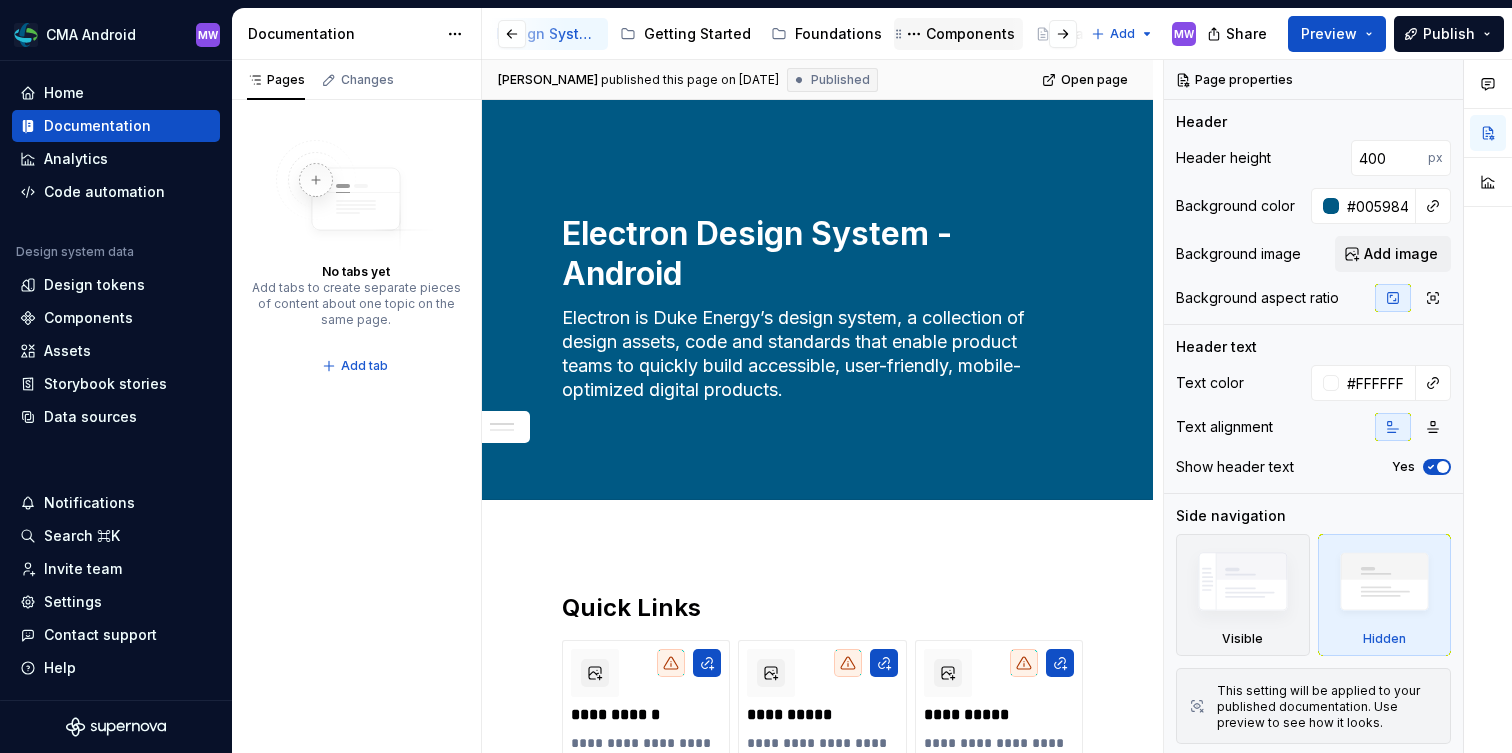 scroll, scrollTop: 0, scrollLeft: 112, axis: horizontal 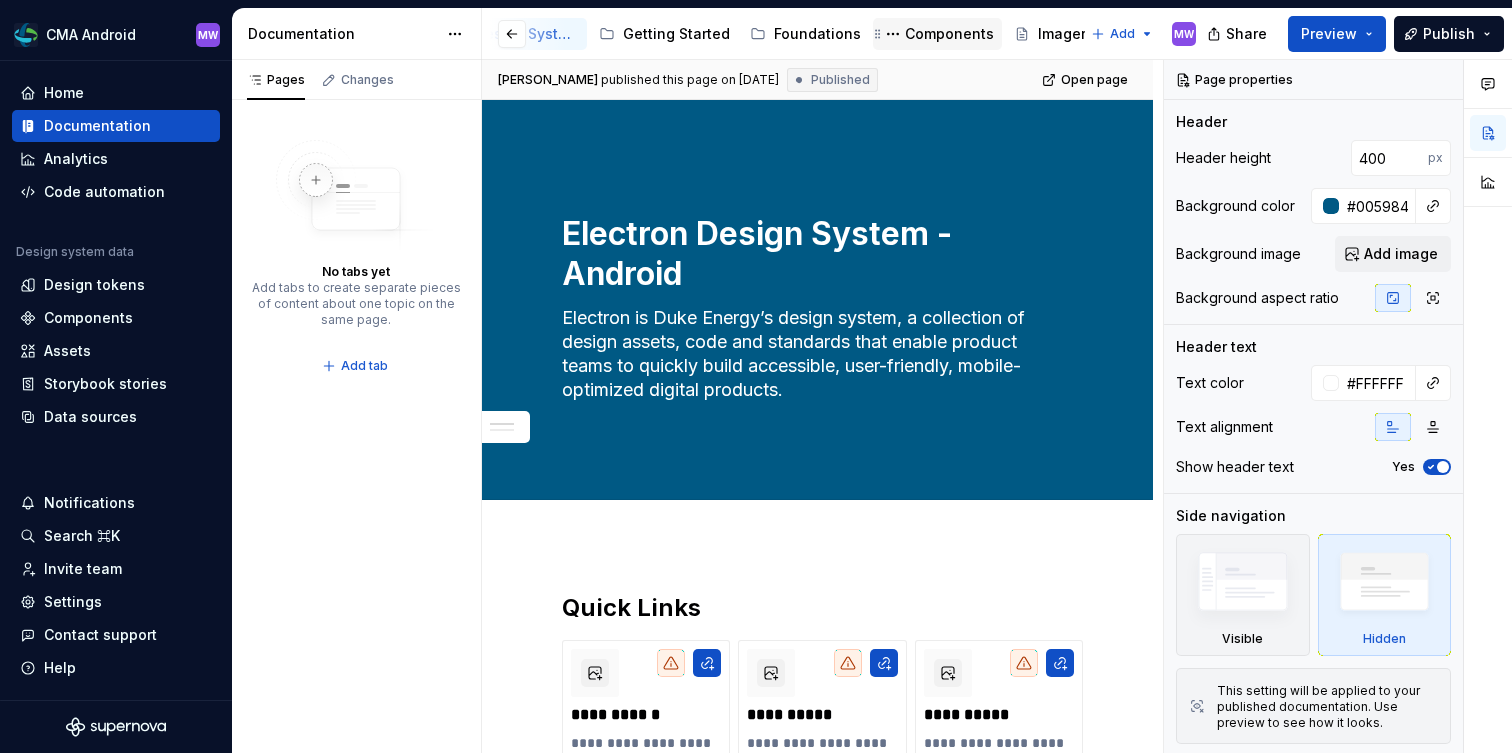 click on "Components" at bounding box center (949, 34) 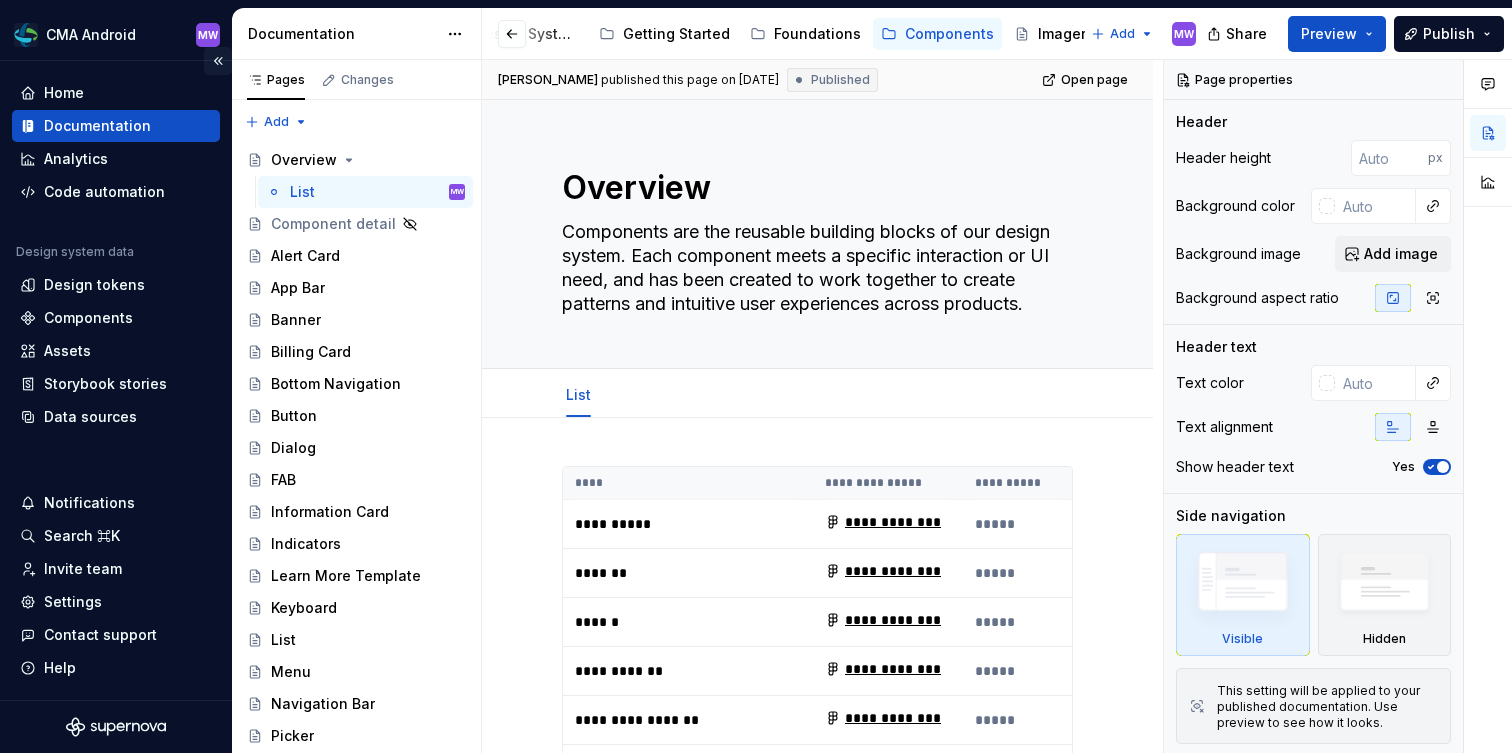 click at bounding box center (218, 61) 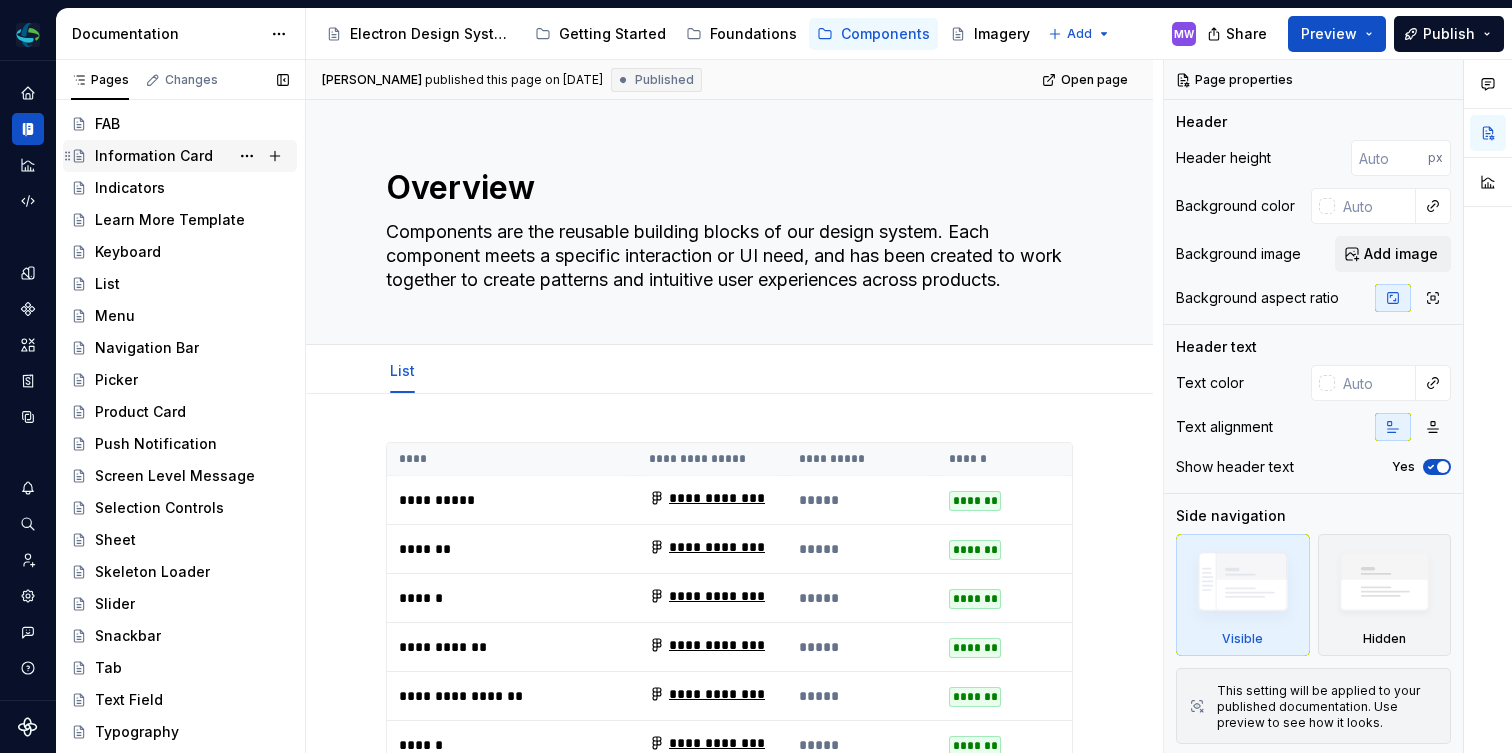 scroll, scrollTop: 379, scrollLeft: 0, axis: vertical 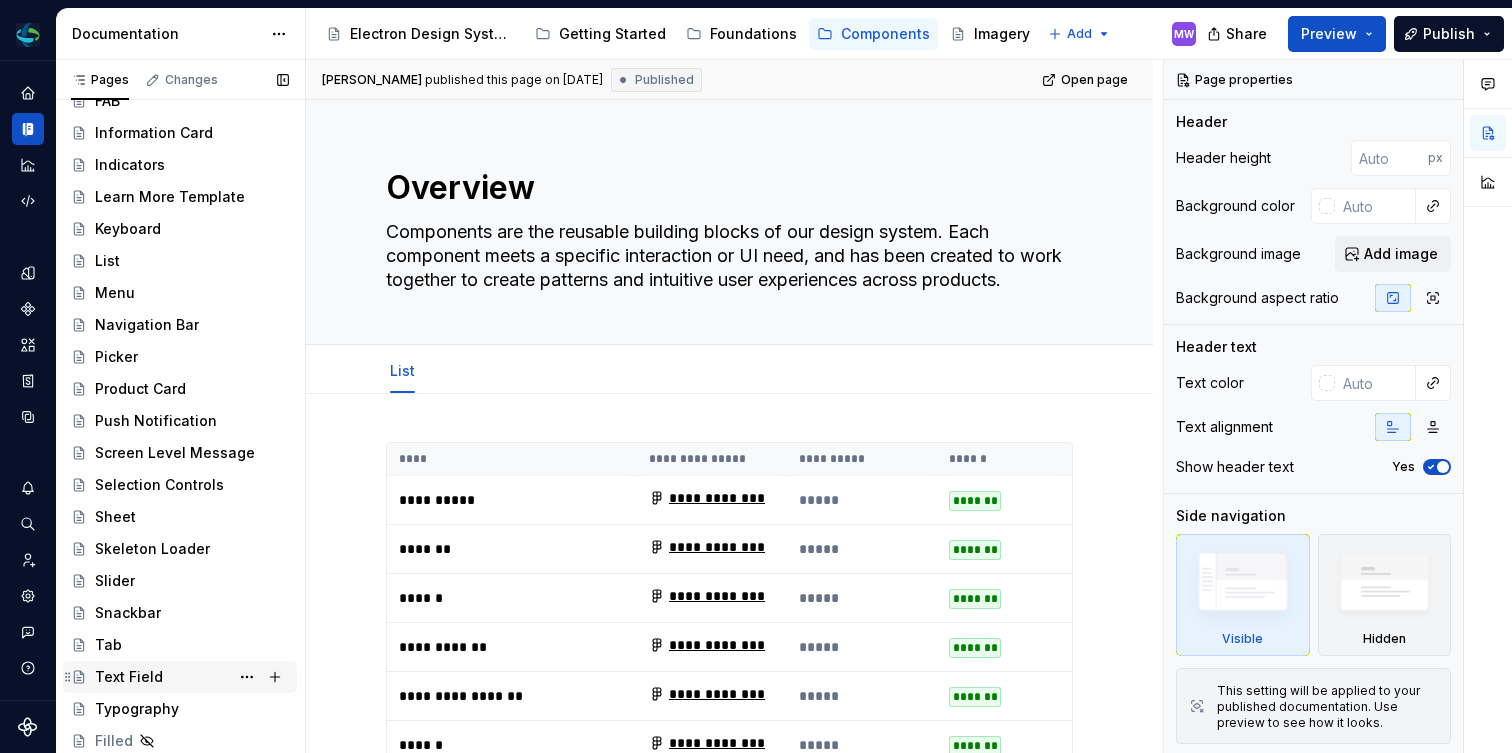 click on "Text Field" at bounding box center (129, 677) 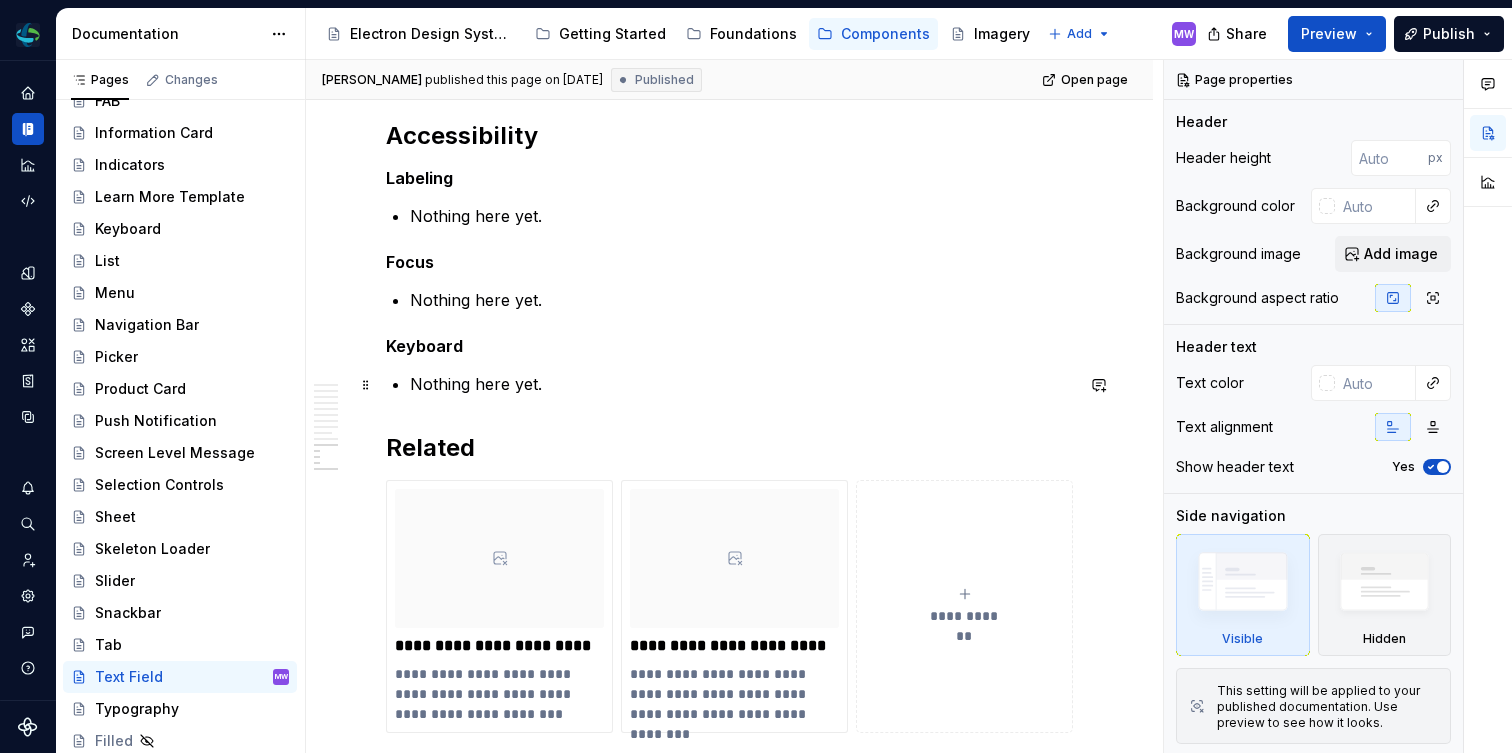 scroll, scrollTop: 2386, scrollLeft: 0, axis: vertical 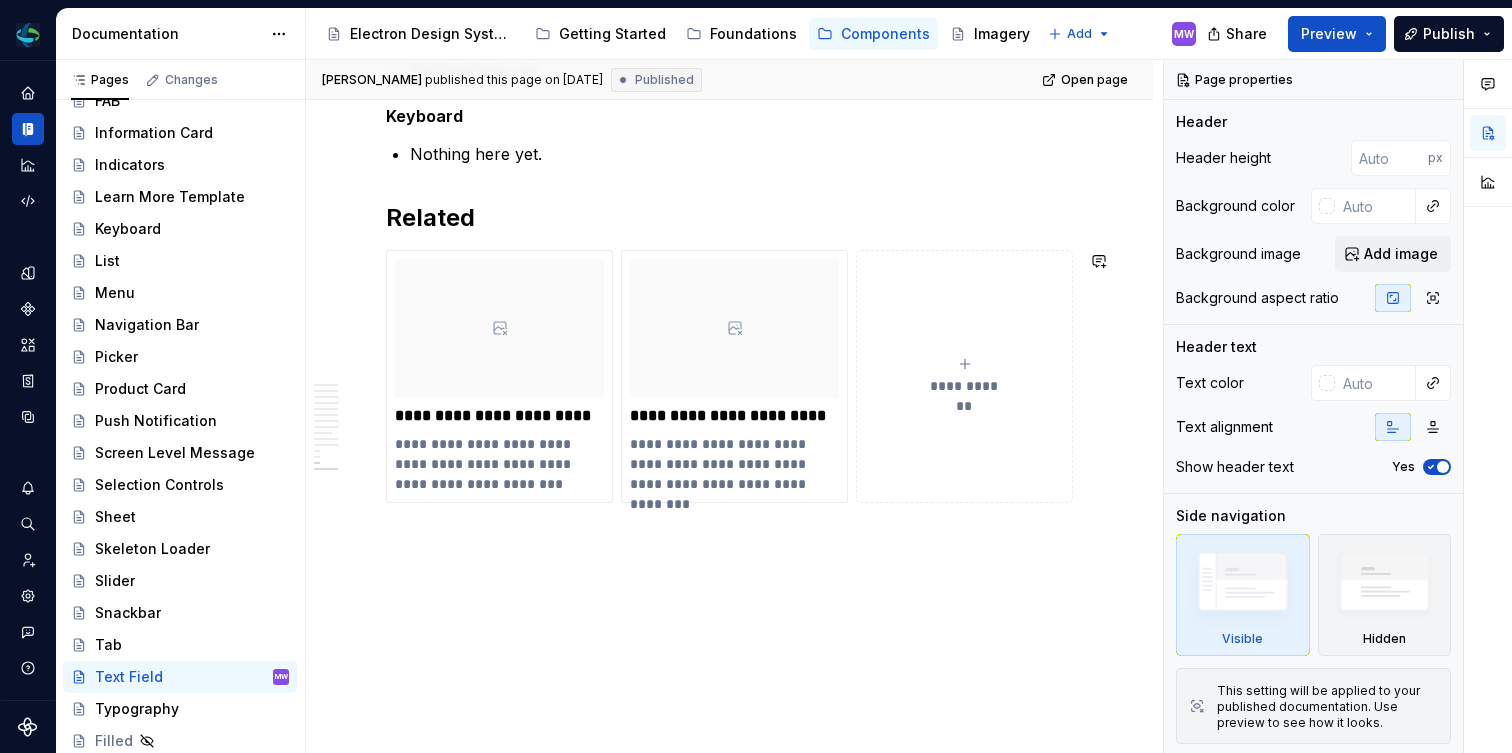 type on "*" 